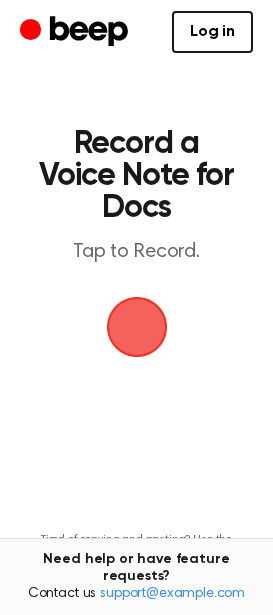 scroll, scrollTop: 0, scrollLeft: 0, axis: both 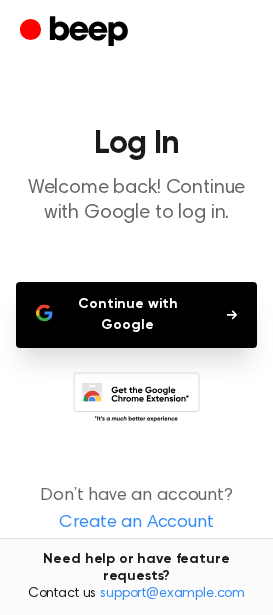 click on "Continue with Google" at bounding box center [136, 315] 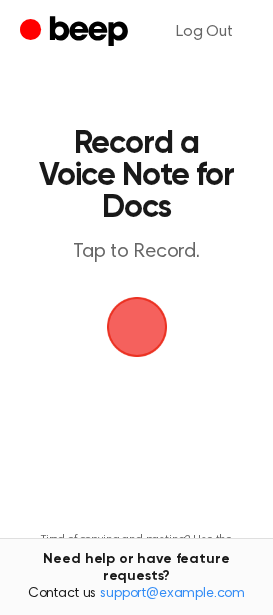 click at bounding box center (137, 327) 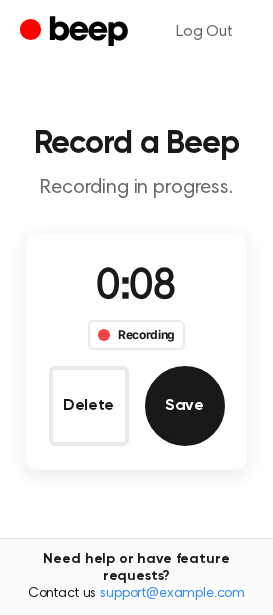 click on "Save" at bounding box center [185, 406] 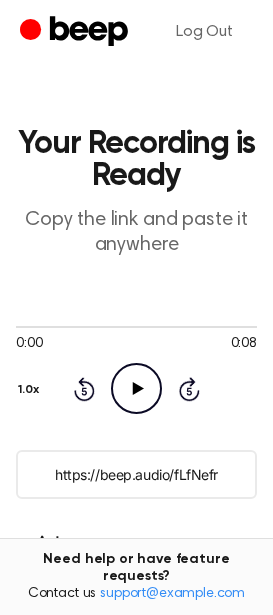 click on "Play Audio" 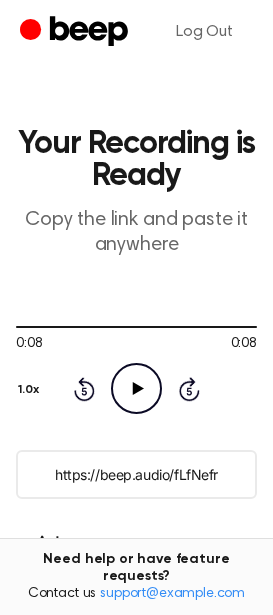 scroll, scrollTop: 487, scrollLeft: 0, axis: vertical 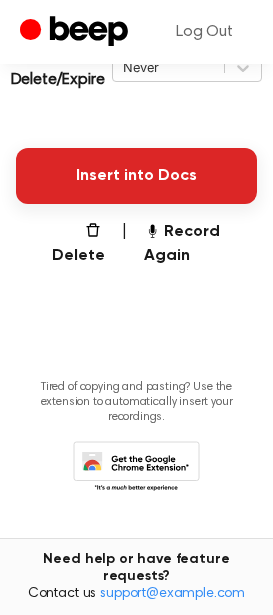 click on "Insert into Docs" at bounding box center [136, 176] 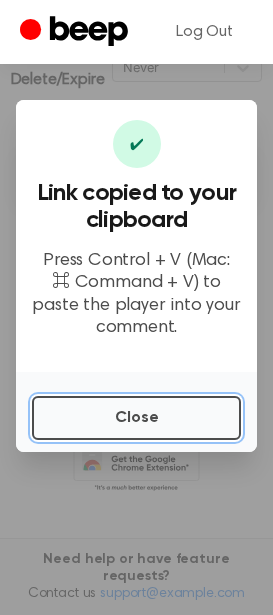 drag, startPoint x: 149, startPoint y: 409, endPoint x: 139, endPoint y: 410, distance: 10.049875 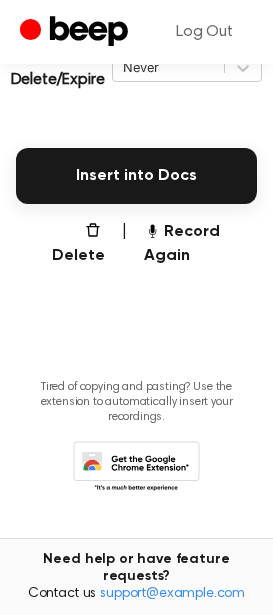 scroll, scrollTop: 0, scrollLeft: 0, axis: both 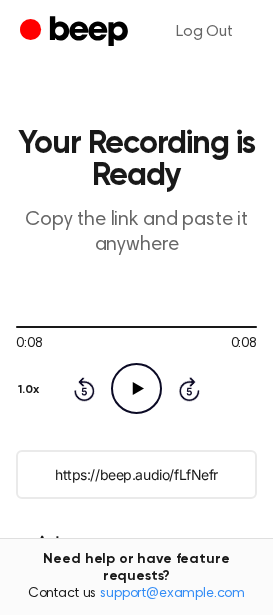 drag, startPoint x: 186, startPoint y: 470, endPoint x: 53, endPoint y: 464, distance: 133.13527 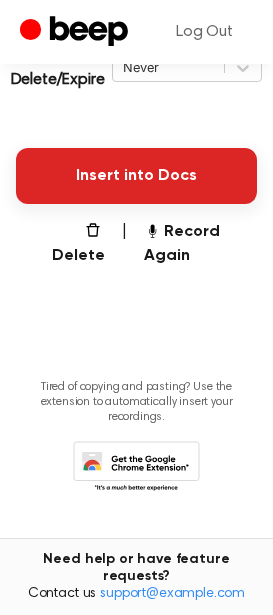click on "Insert into Docs" at bounding box center [136, 176] 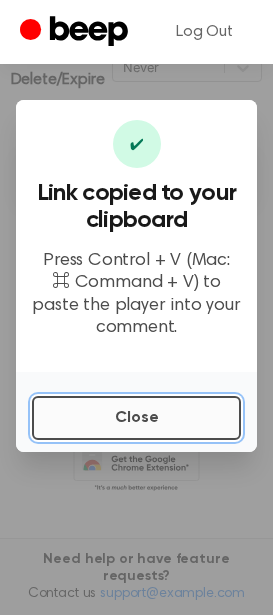 click on "Close" at bounding box center (136, 418) 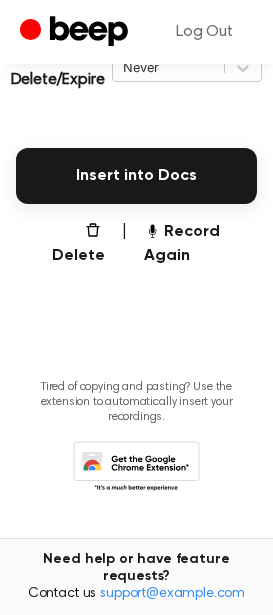 scroll, scrollTop: 0, scrollLeft: 0, axis: both 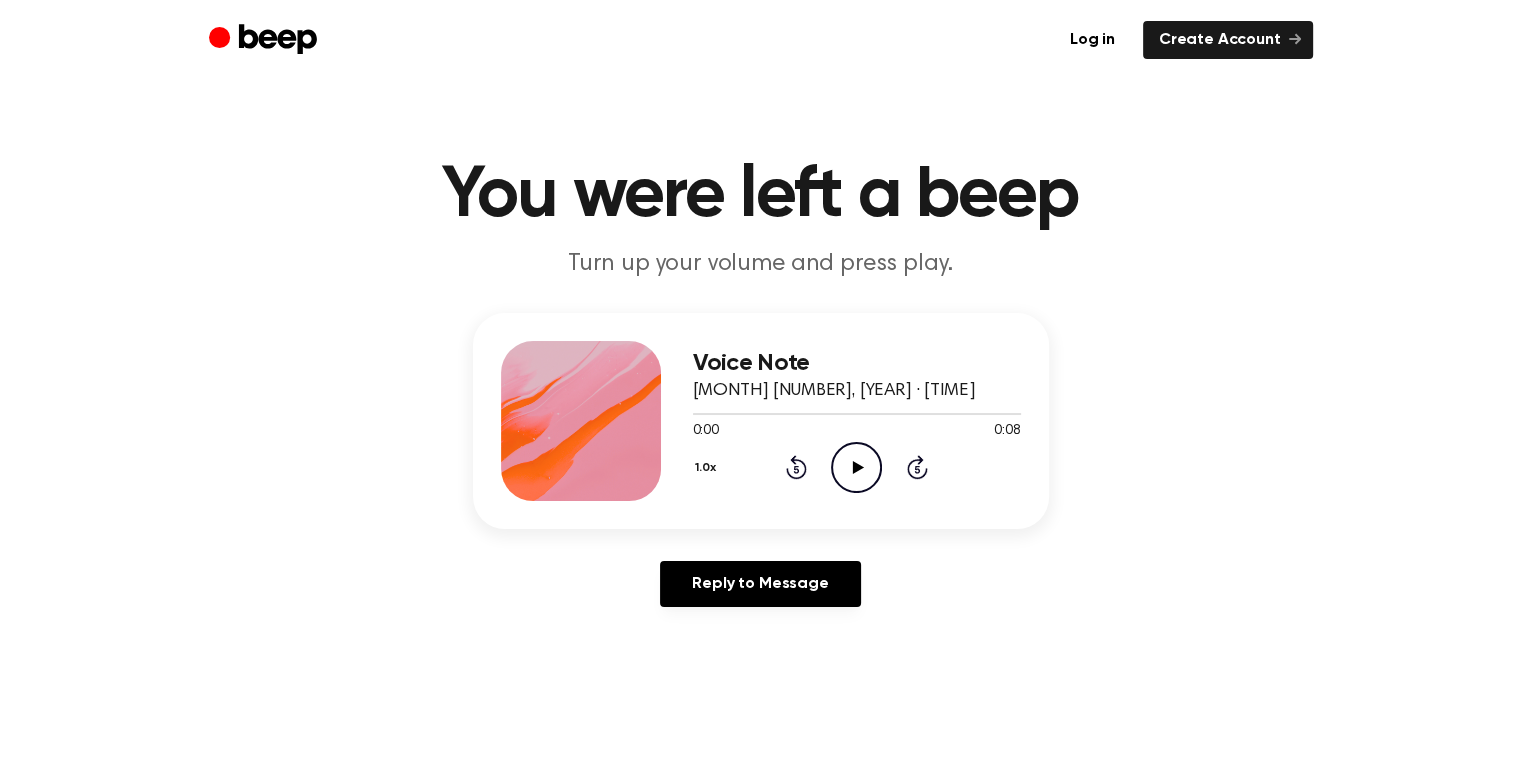 click on "Play Audio" 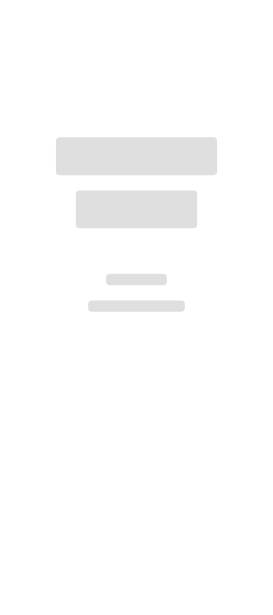 scroll, scrollTop: 0, scrollLeft: 0, axis: both 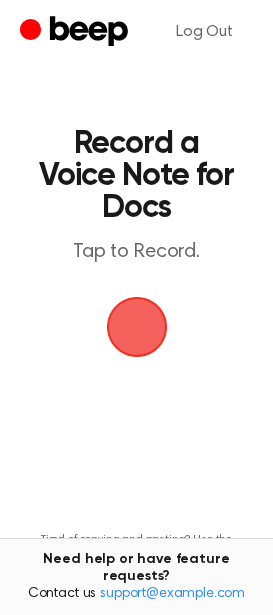 click at bounding box center [136, 326] 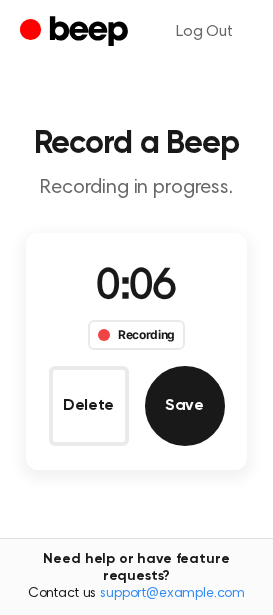 click on "Save" at bounding box center [185, 406] 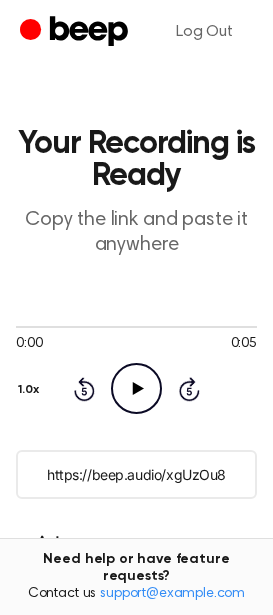 scroll, scrollTop: 487, scrollLeft: 0, axis: vertical 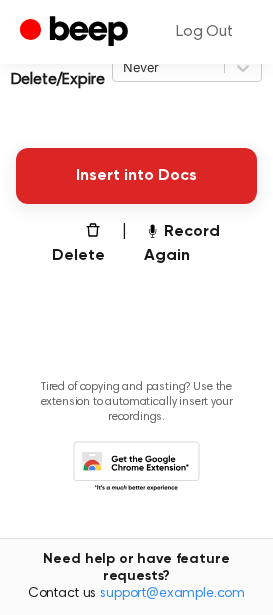 click on "Insert into Docs" at bounding box center (136, 176) 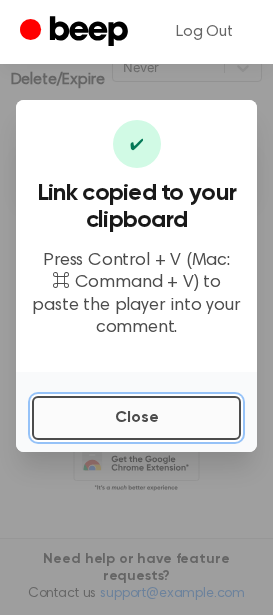 click on "Close" at bounding box center [136, 418] 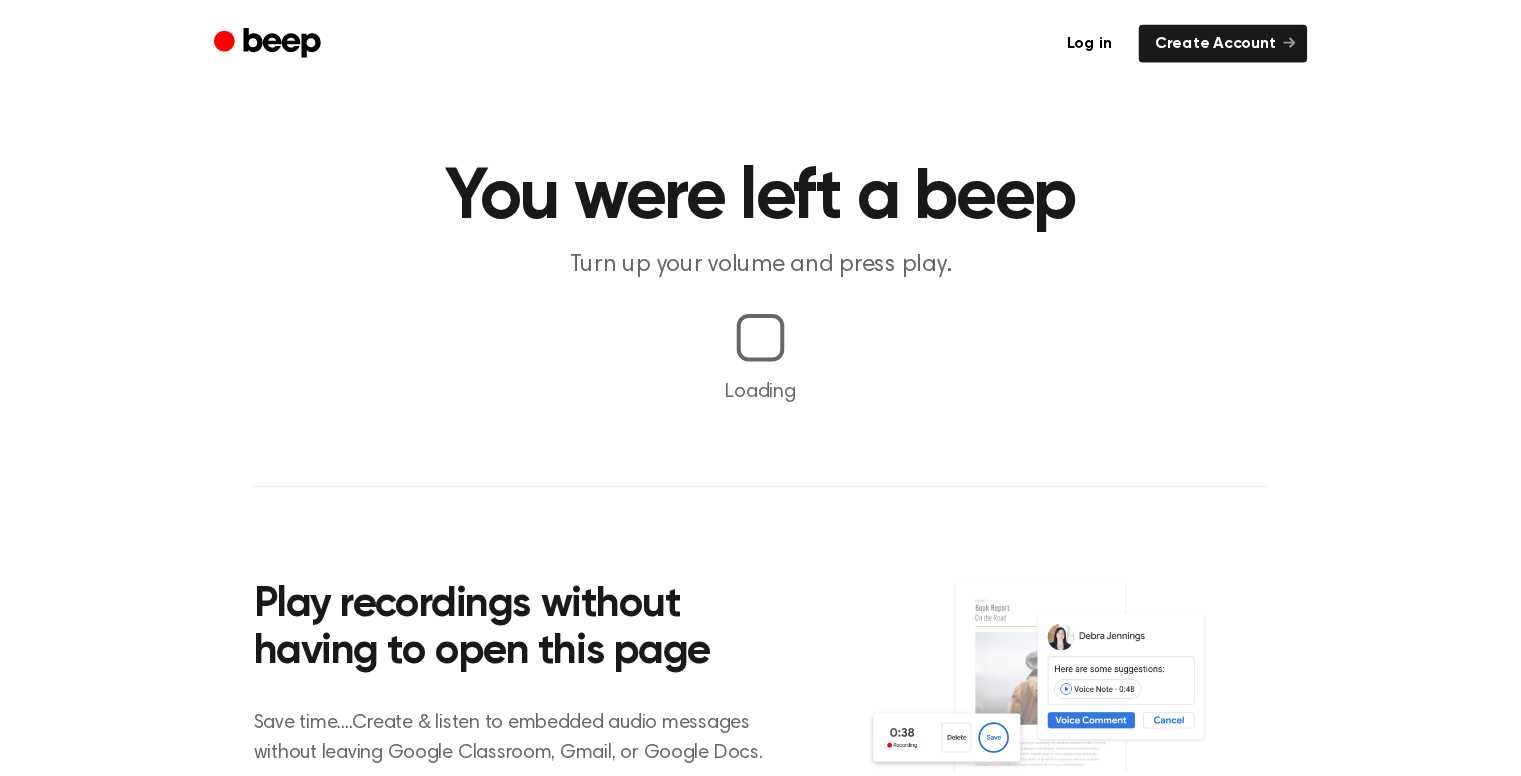 scroll, scrollTop: 0, scrollLeft: 0, axis: both 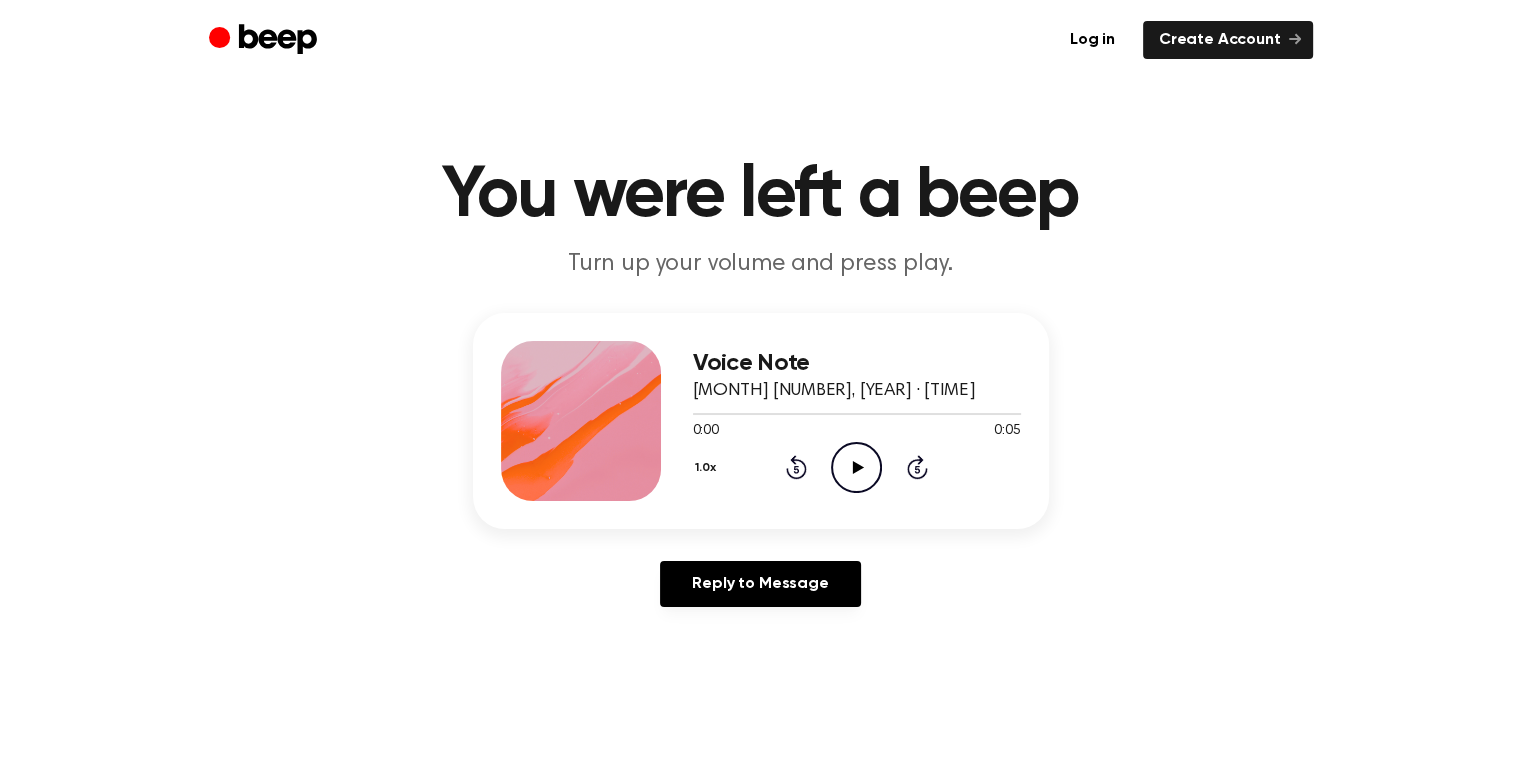click on "Play Audio" 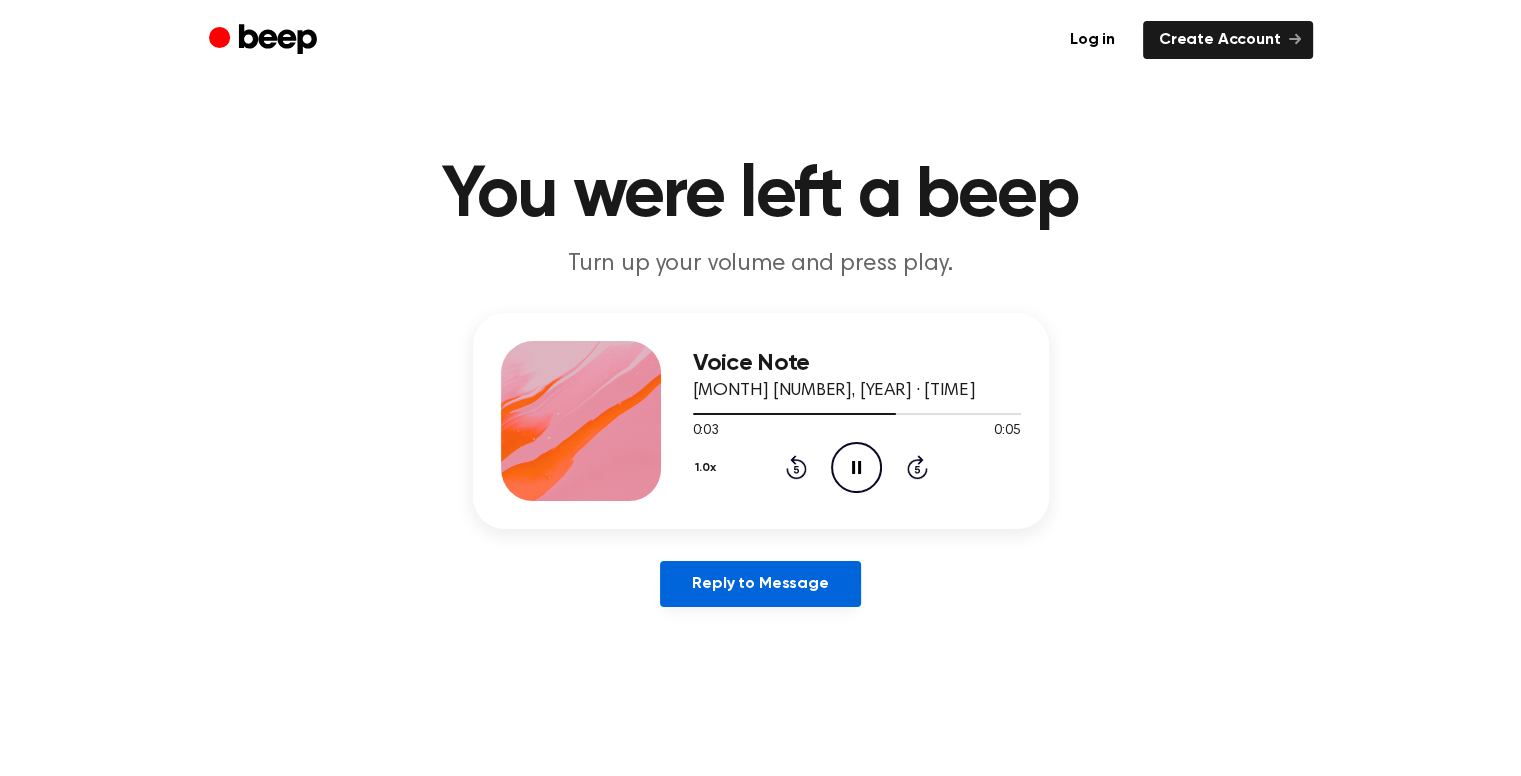 click on "Reply to Message" at bounding box center (760, 584) 